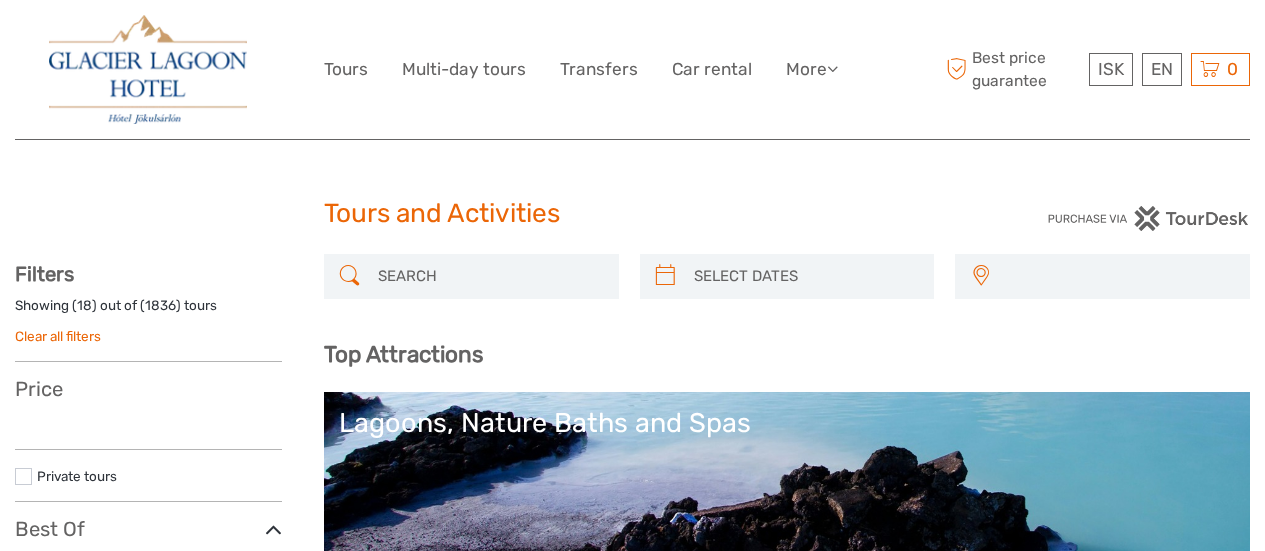 select 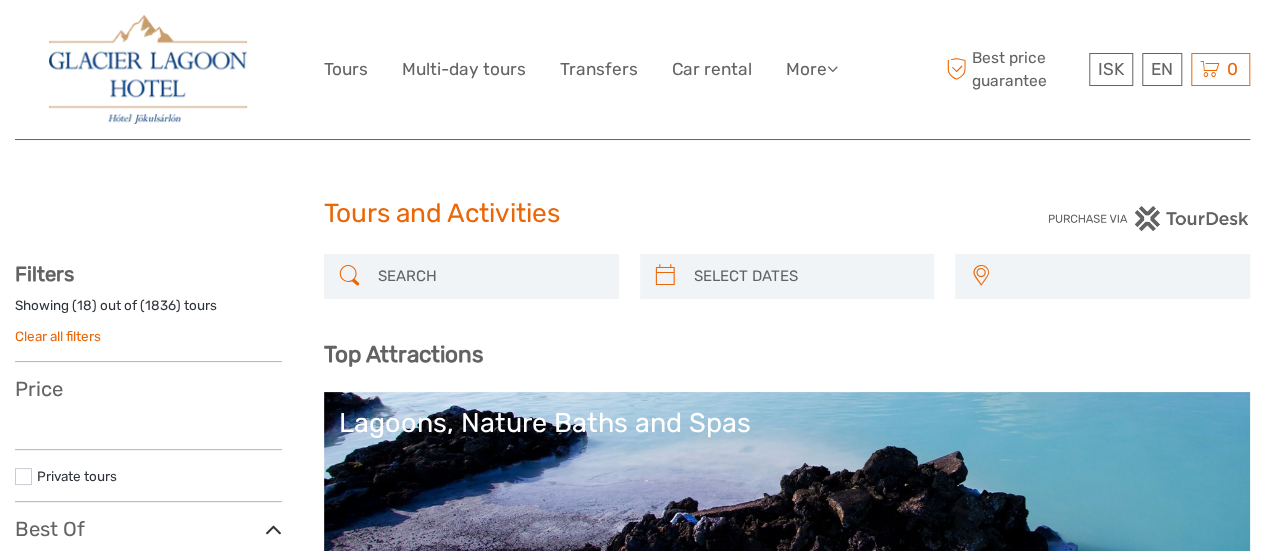 scroll, scrollTop: 0, scrollLeft: 0, axis: both 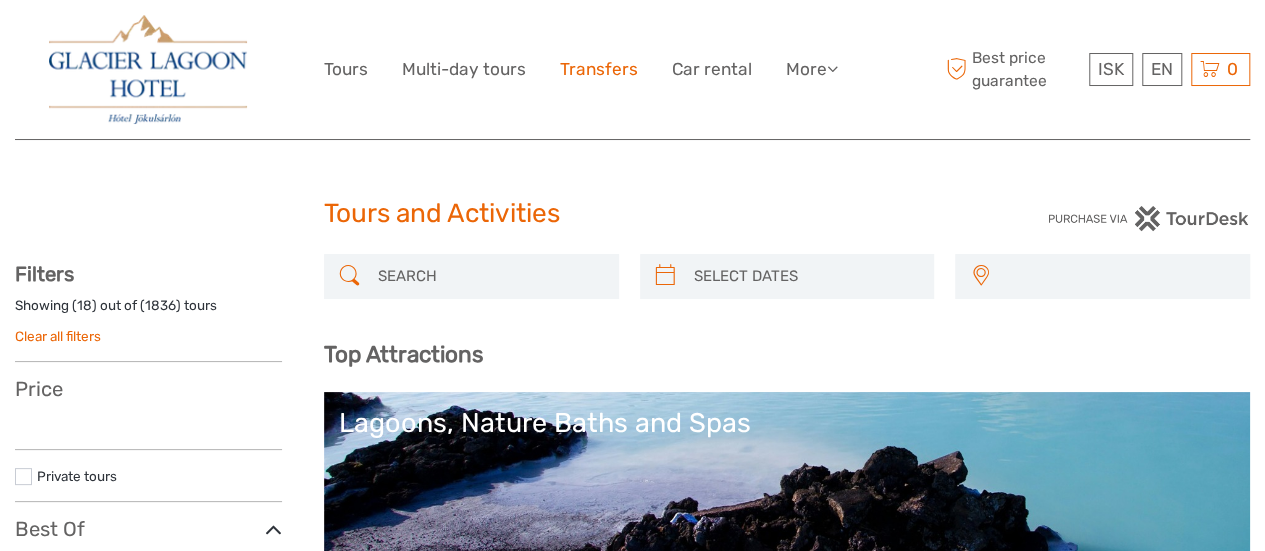 select 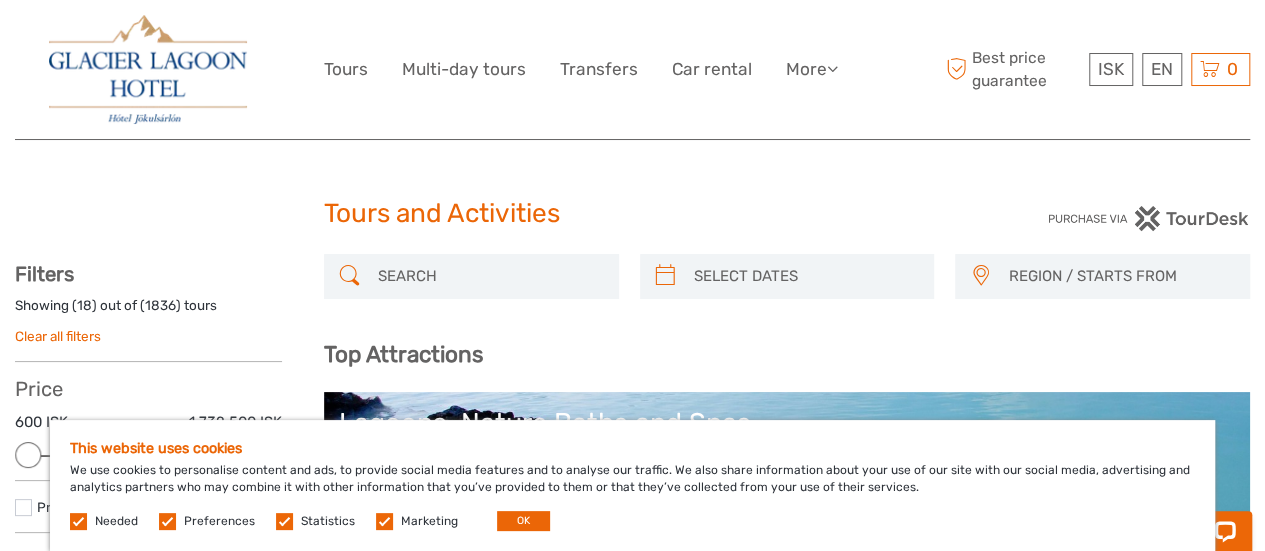 scroll, scrollTop: 0, scrollLeft: 0, axis: both 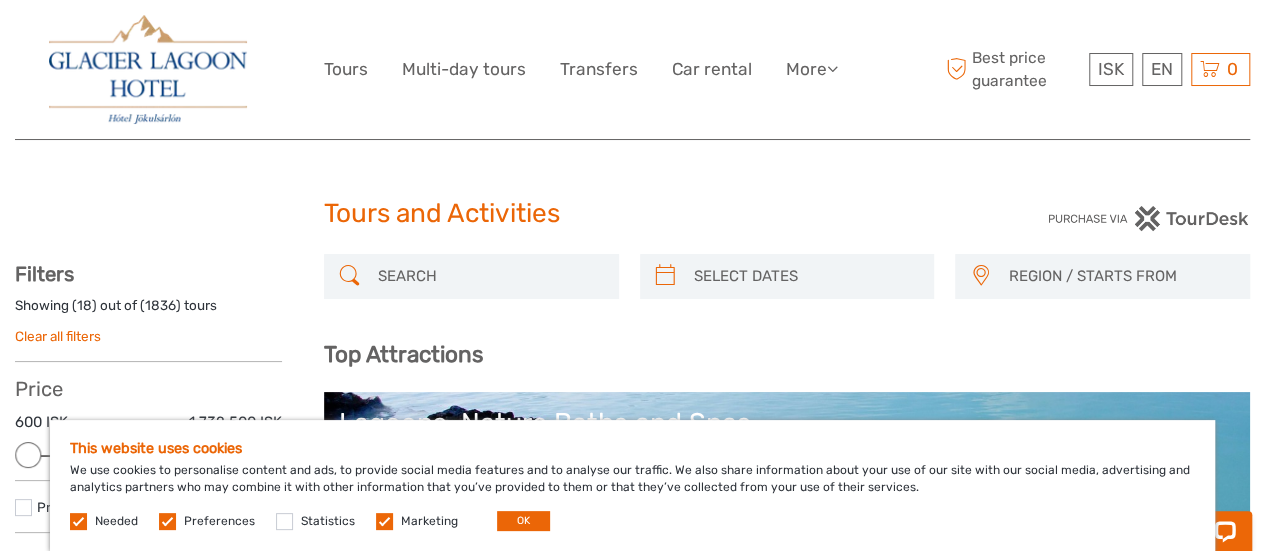 click at bounding box center [384, 521] 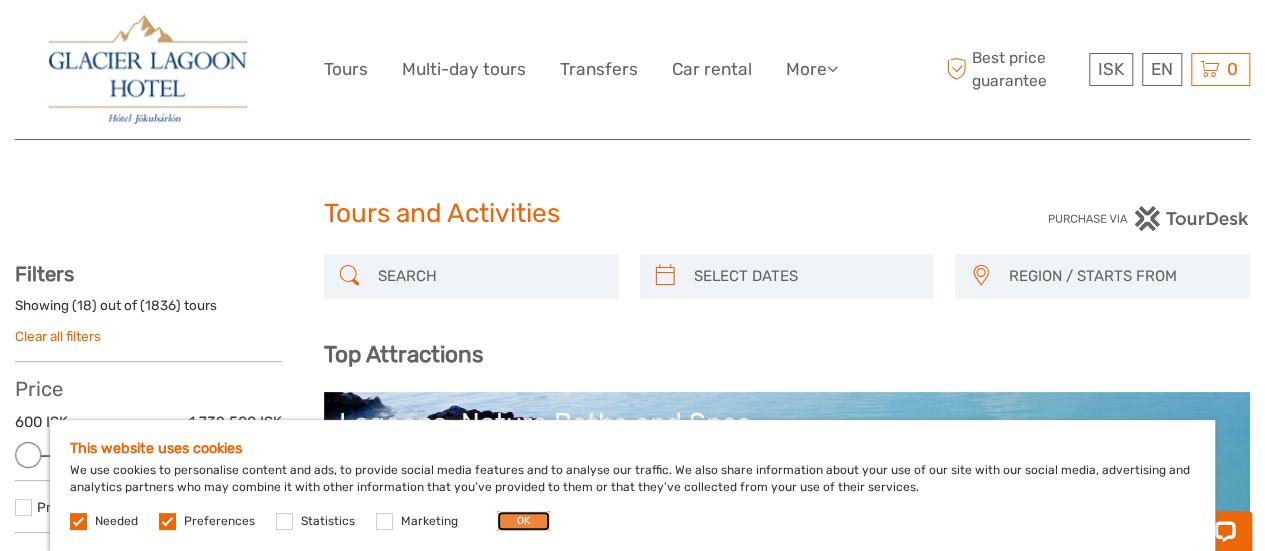 click on "OK" at bounding box center [523, 521] 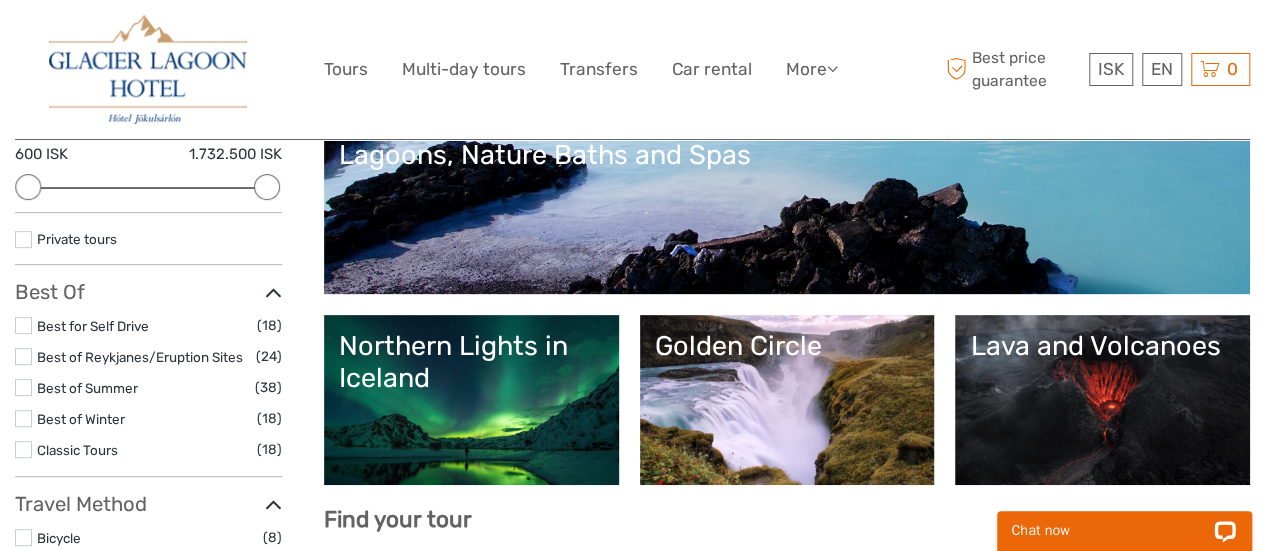 scroll, scrollTop: 300, scrollLeft: 0, axis: vertical 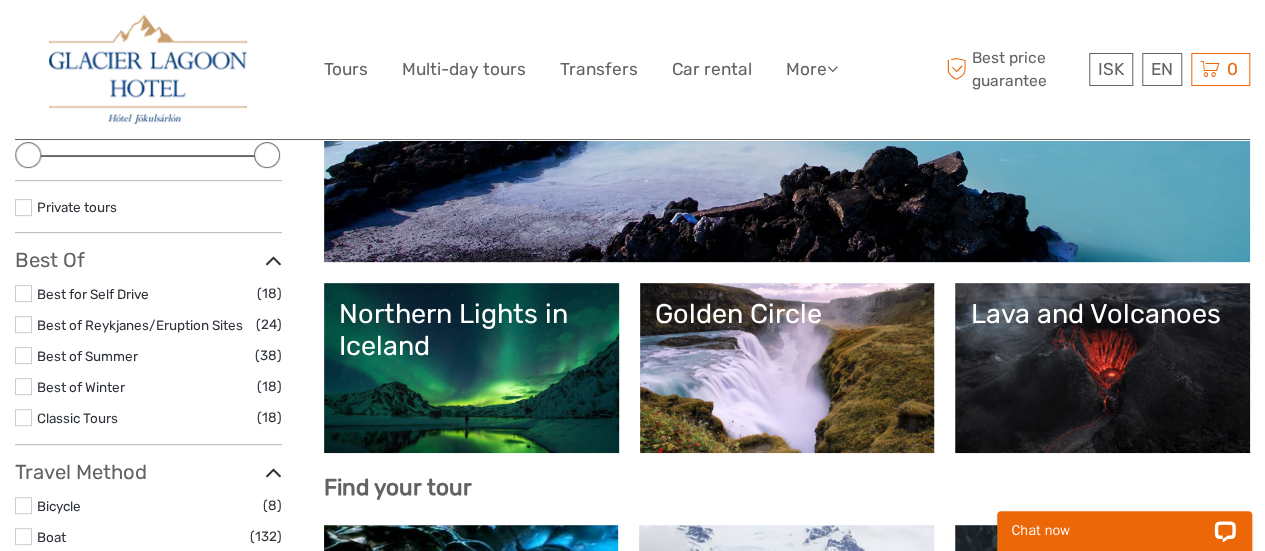 click at bounding box center (23, 293) 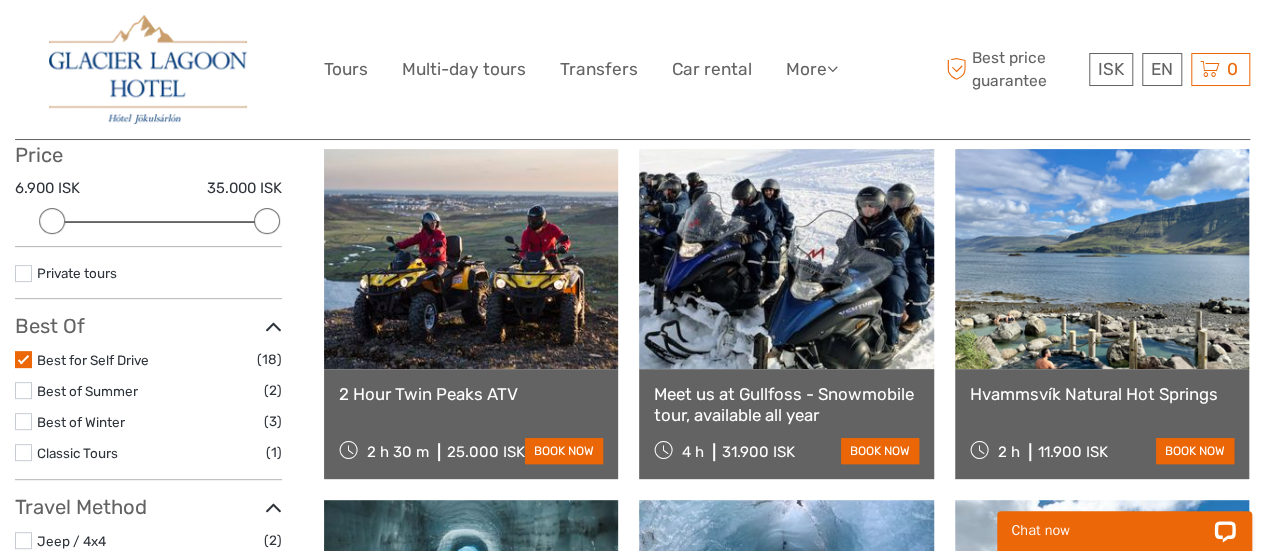scroll, scrollTop: 313, scrollLeft: 0, axis: vertical 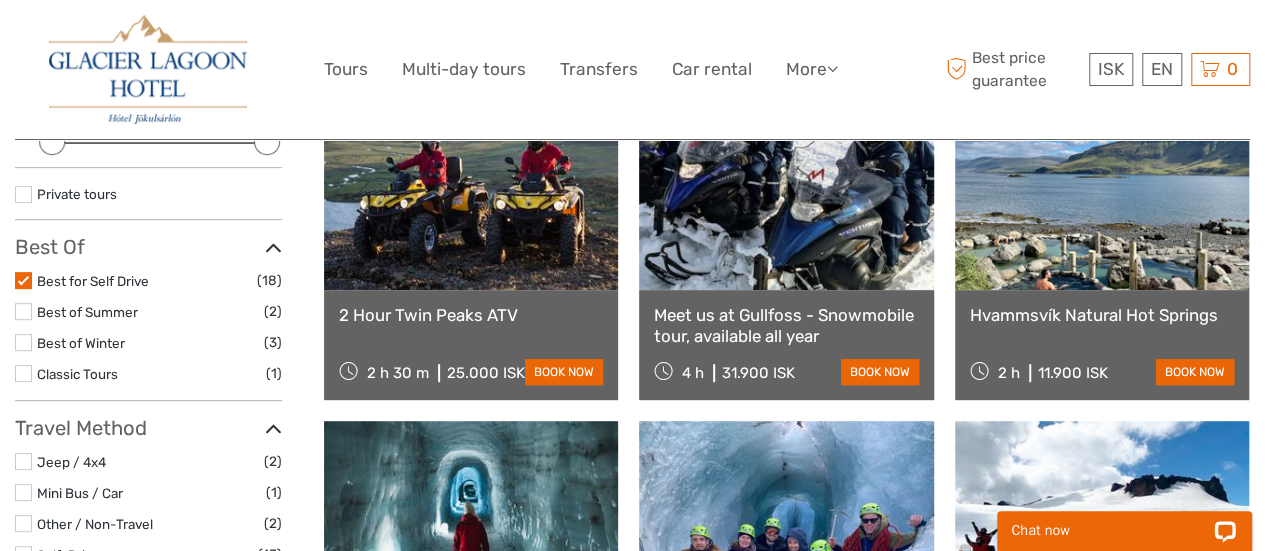 click at bounding box center [23, 280] 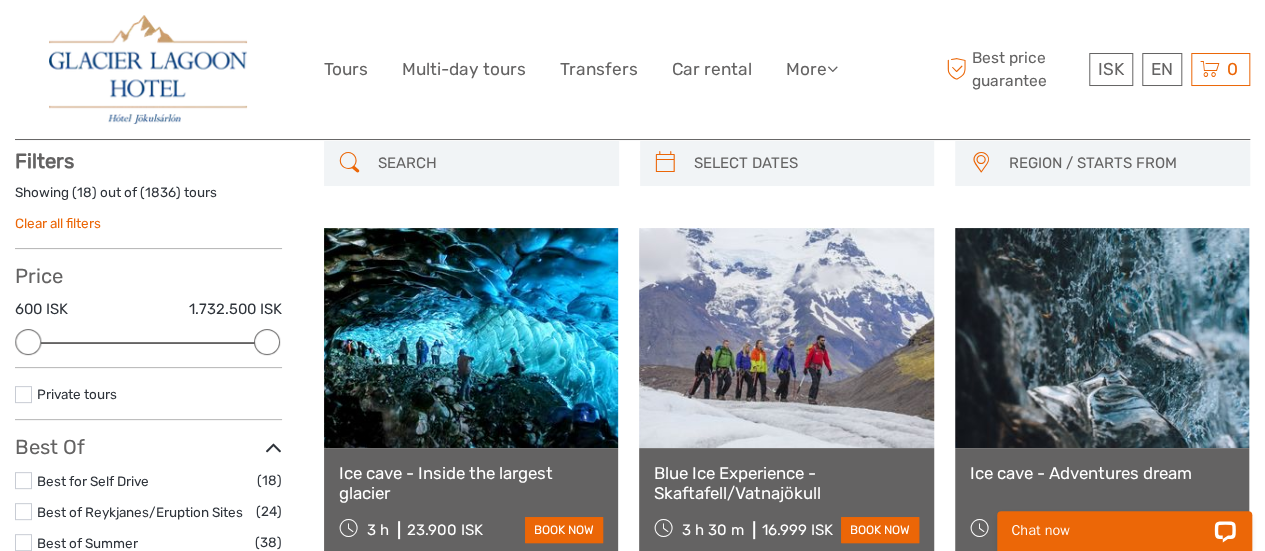 scroll, scrollTop: 313, scrollLeft: 0, axis: vertical 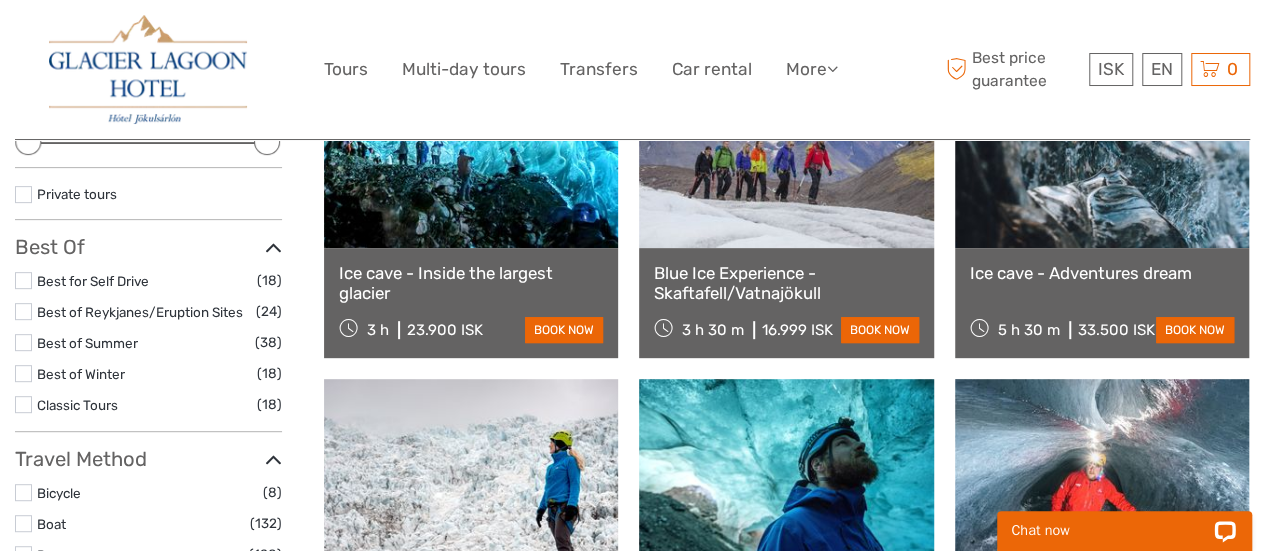 click at bounding box center [23, 342] 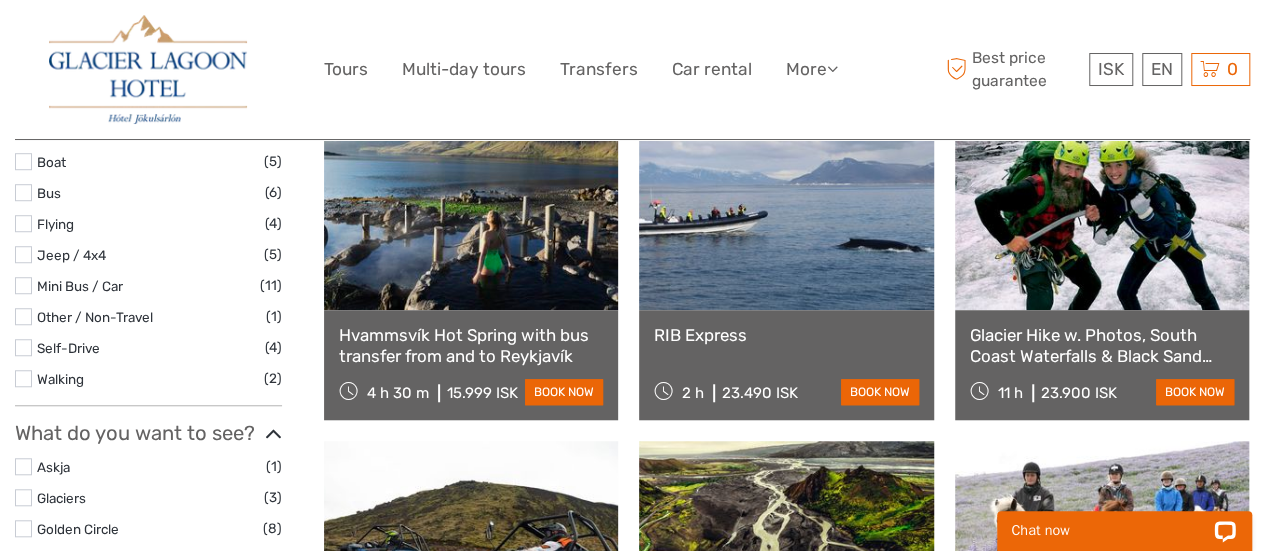 scroll, scrollTop: 613, scrollLeft: 0, axis: vertical 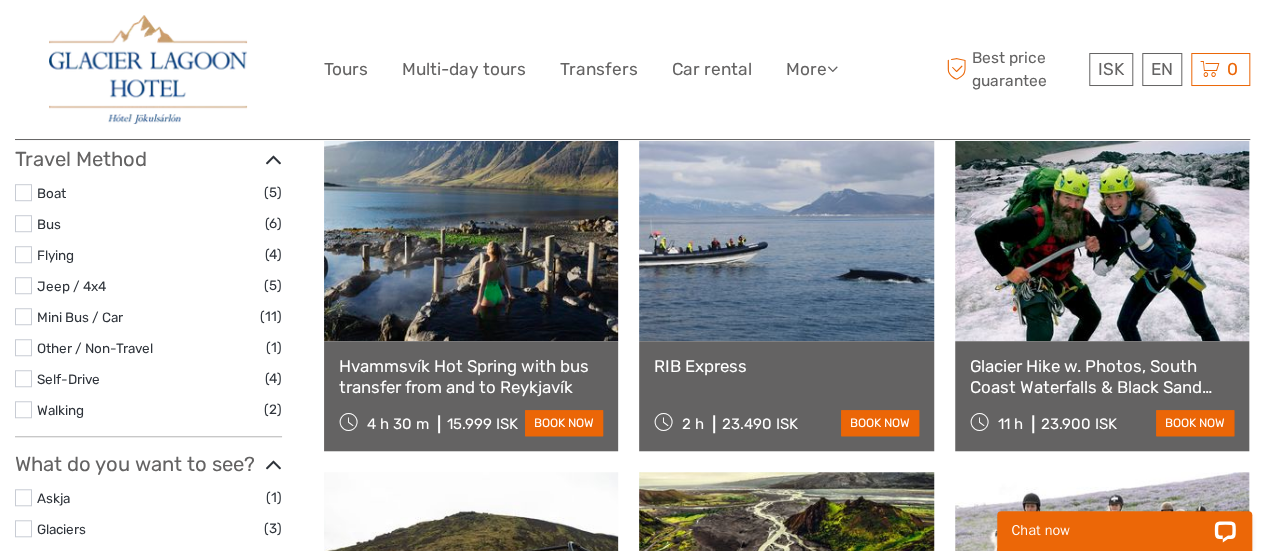 click at bounding box center (23, 378) 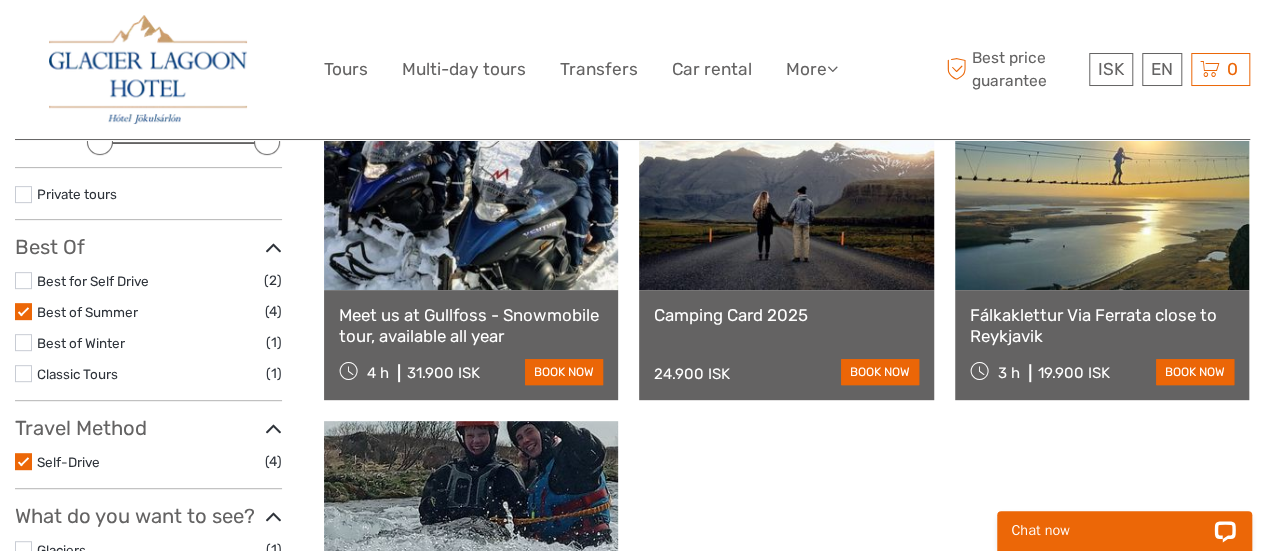 scroll, scrollTop: 213, scrollLeft: 0, axis: vertical 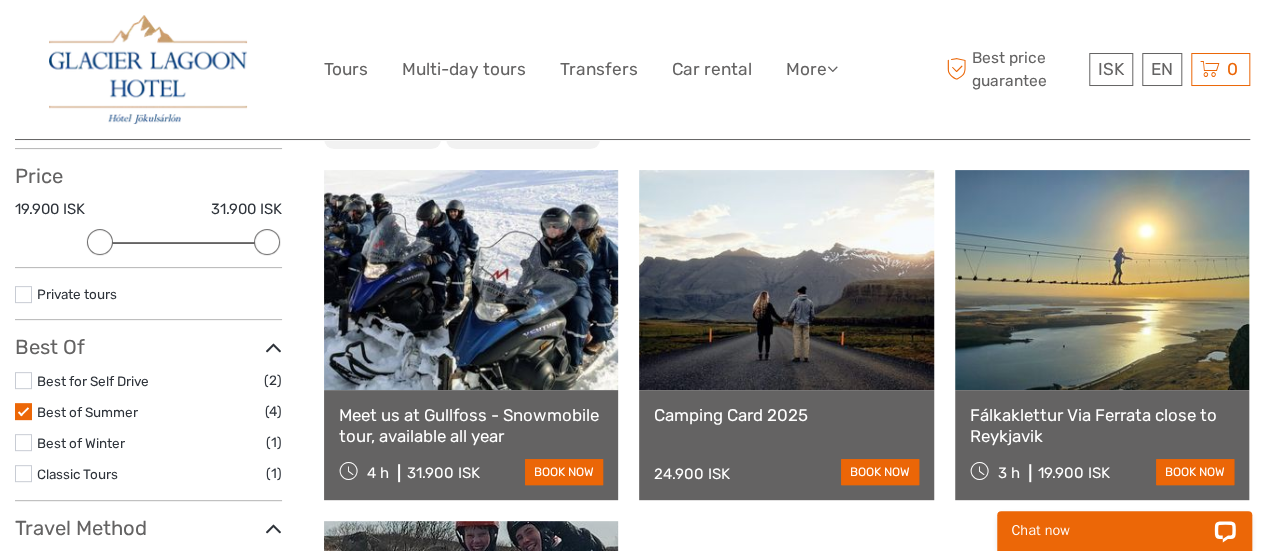 click at bounding box center [471, 280] 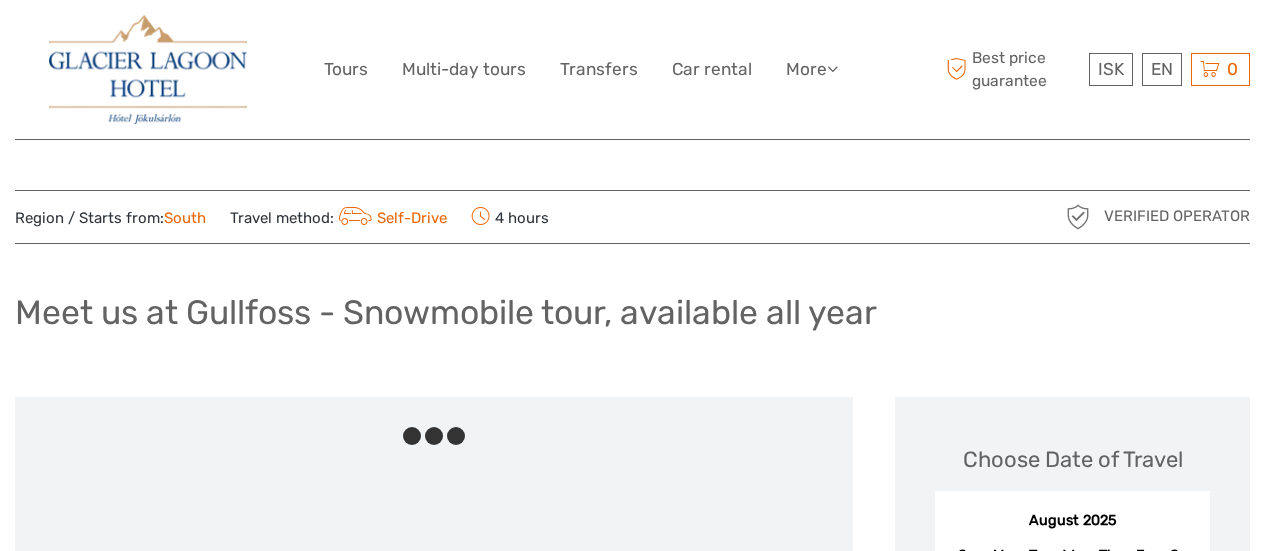 scroll, scrollTop: 0, scrollLeft: 0, axis: both 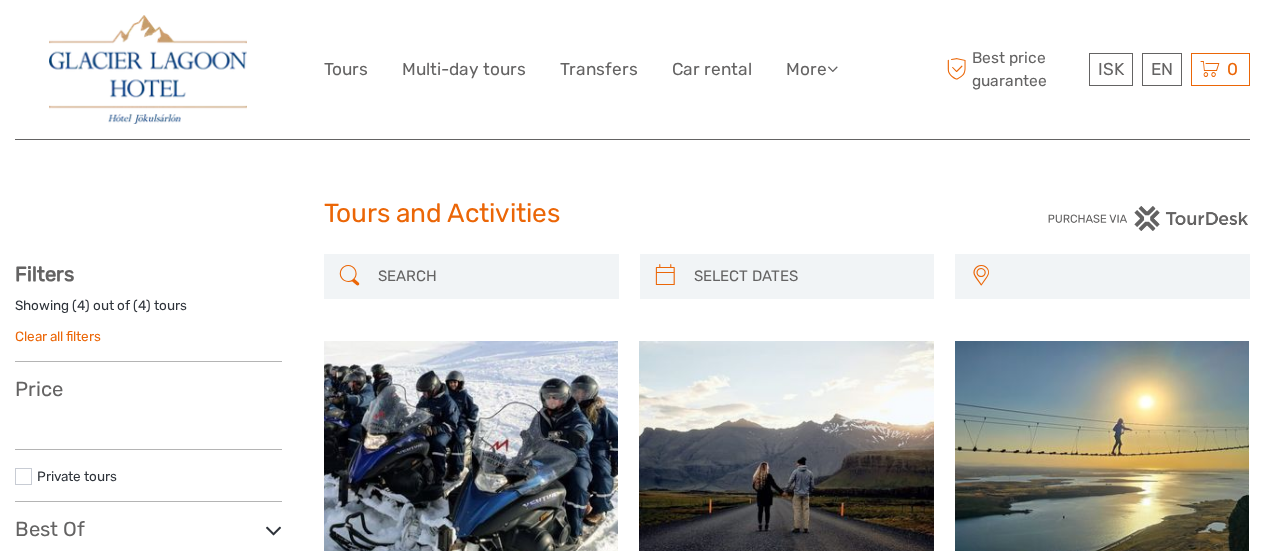 select 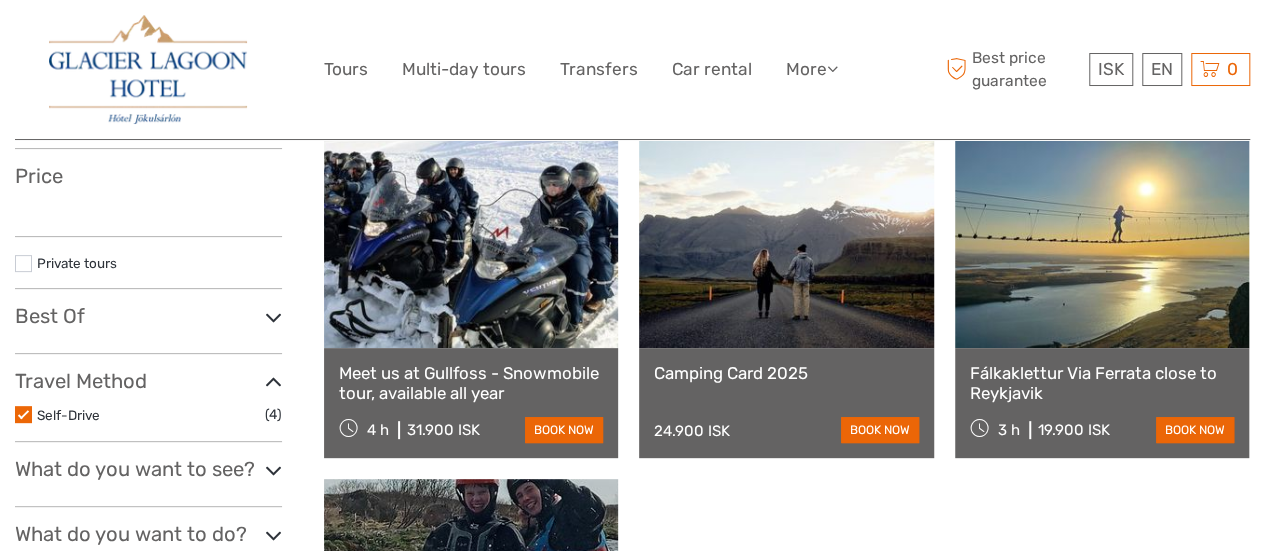 select 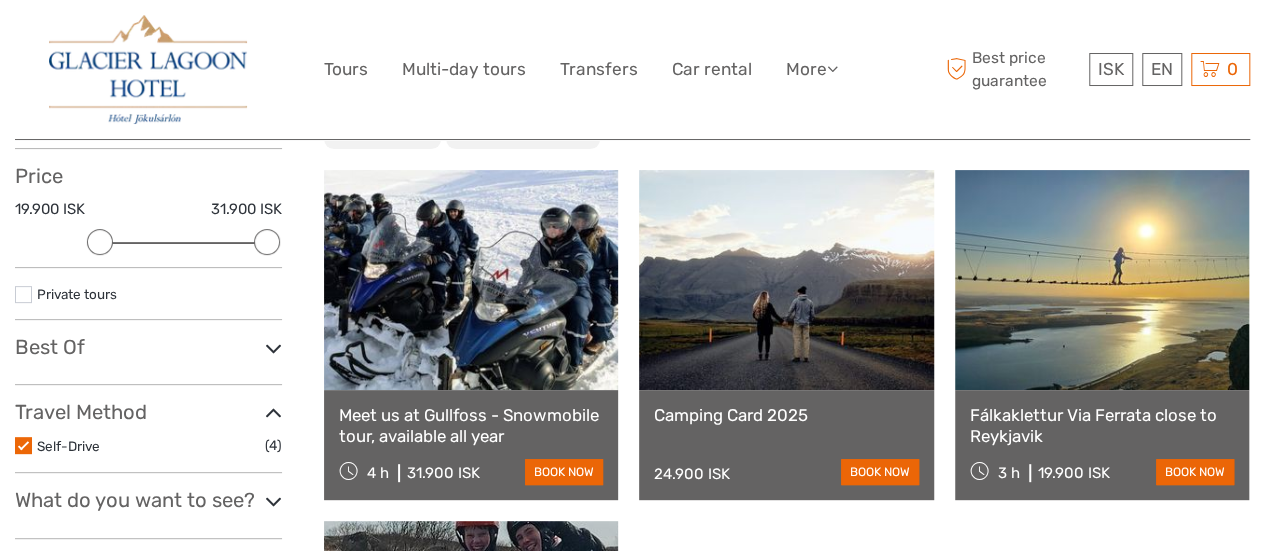 scroll, scrollTop: 0, scrollLeft: 0, axis: both 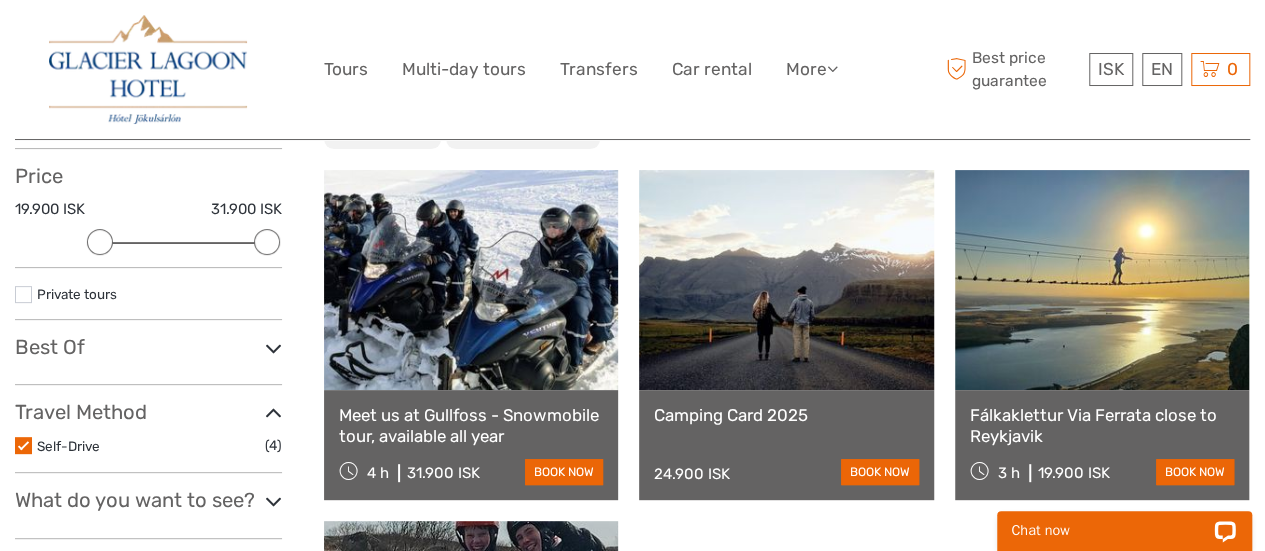 click at bounding box center (786, 280) 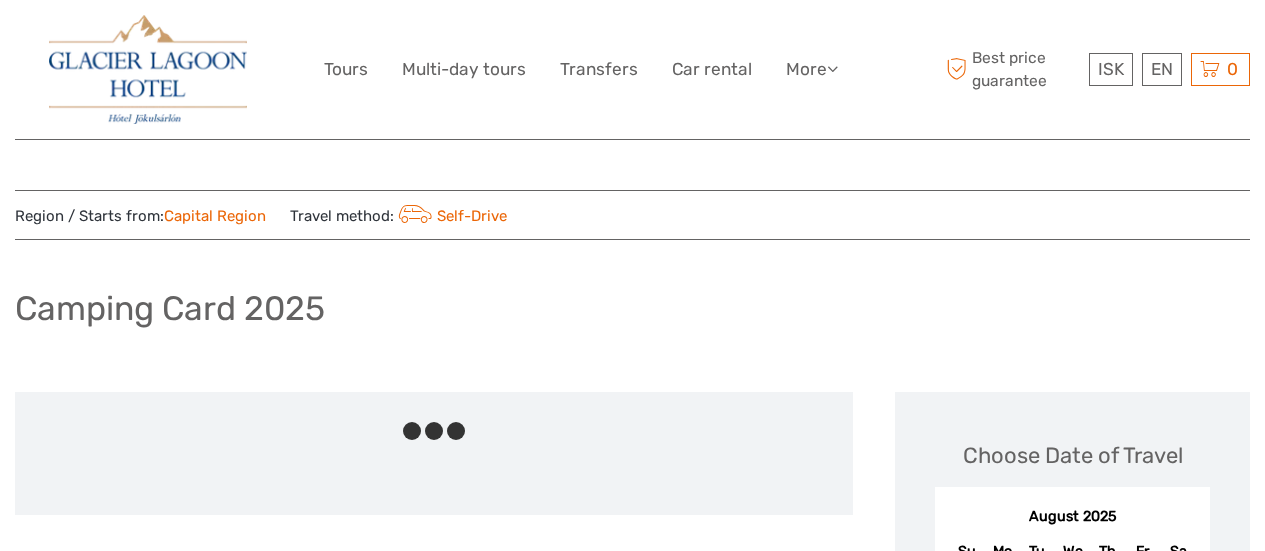 scroll, scrollTop: 0, scrollLeft: 0, axis: both 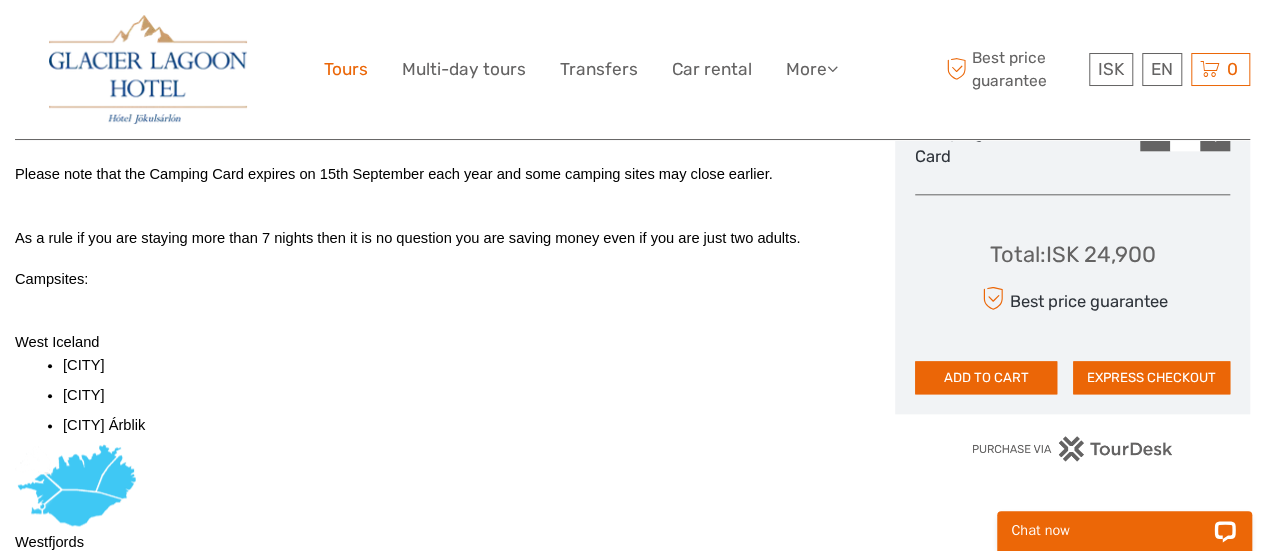 click on "Tours" at bounding box center (346, 69) 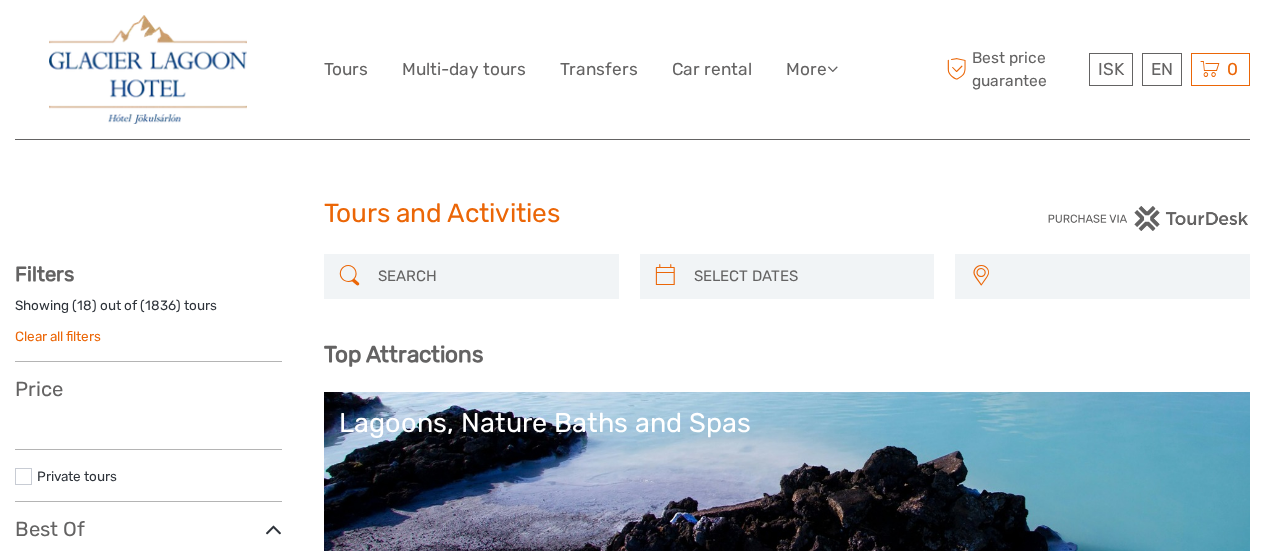 select 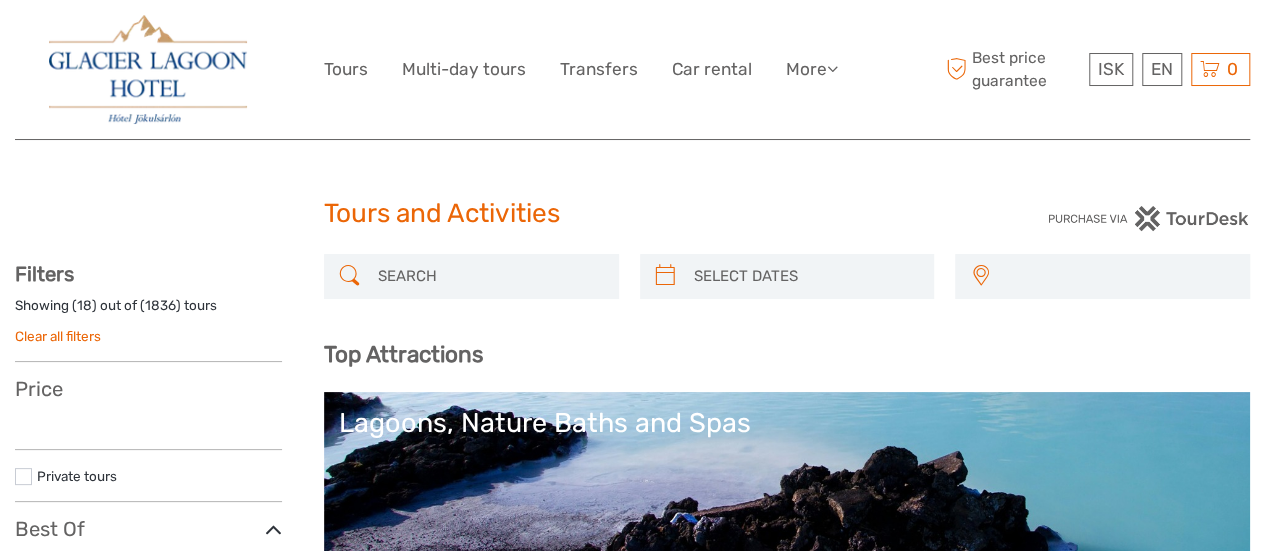 select 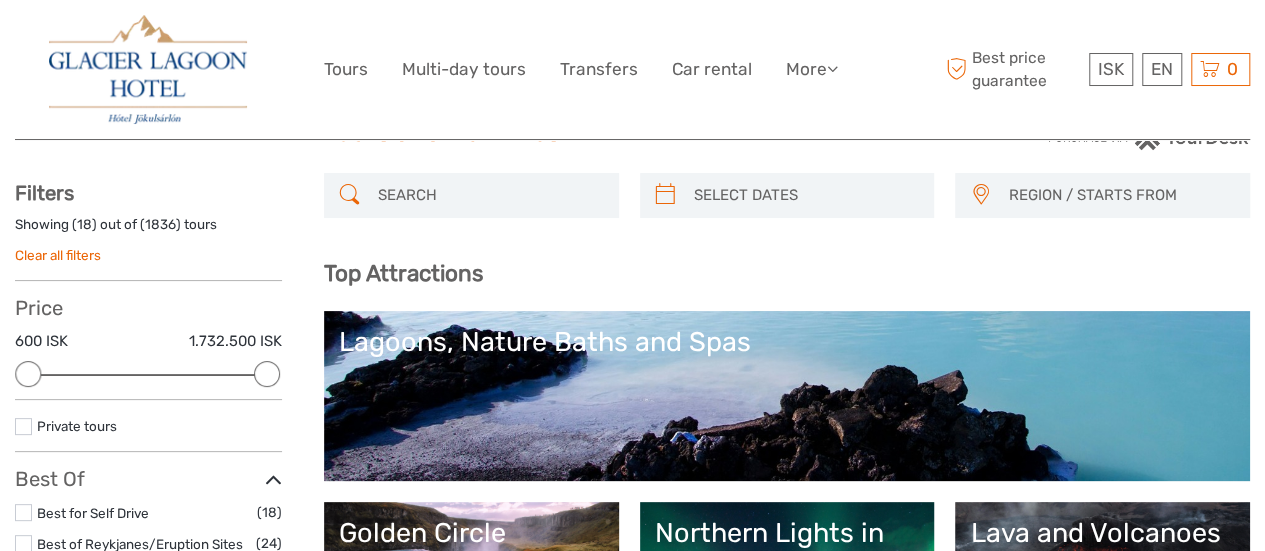 scroll, scrollTop: 100, scrollLeft: 0, axis: vertical 